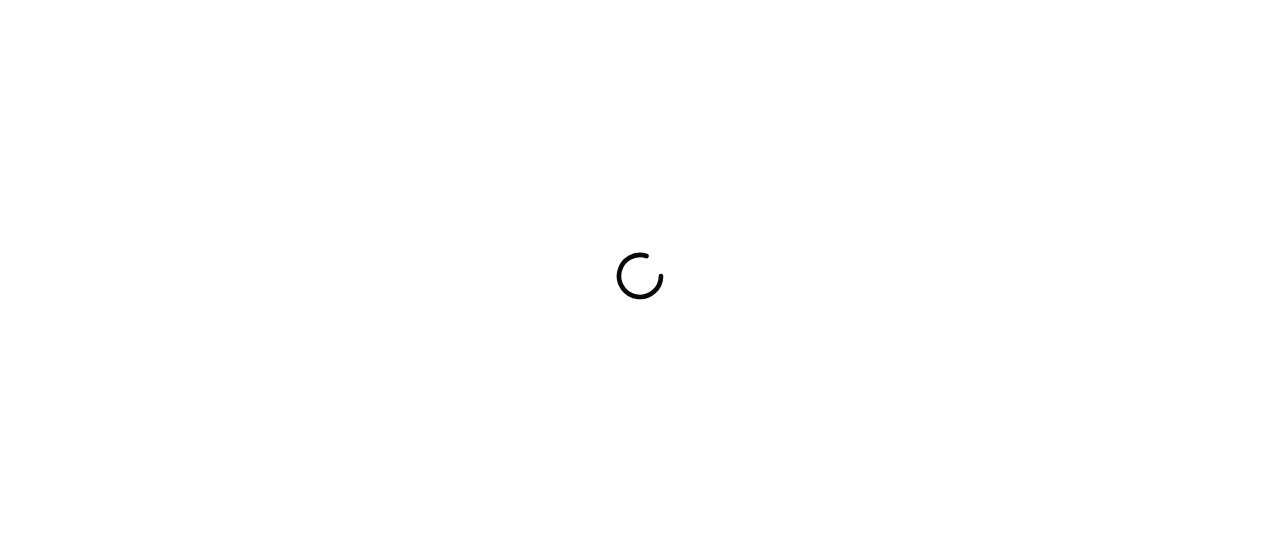 scroll, scrollTop: 0, scrollLeft: 0, axis: both 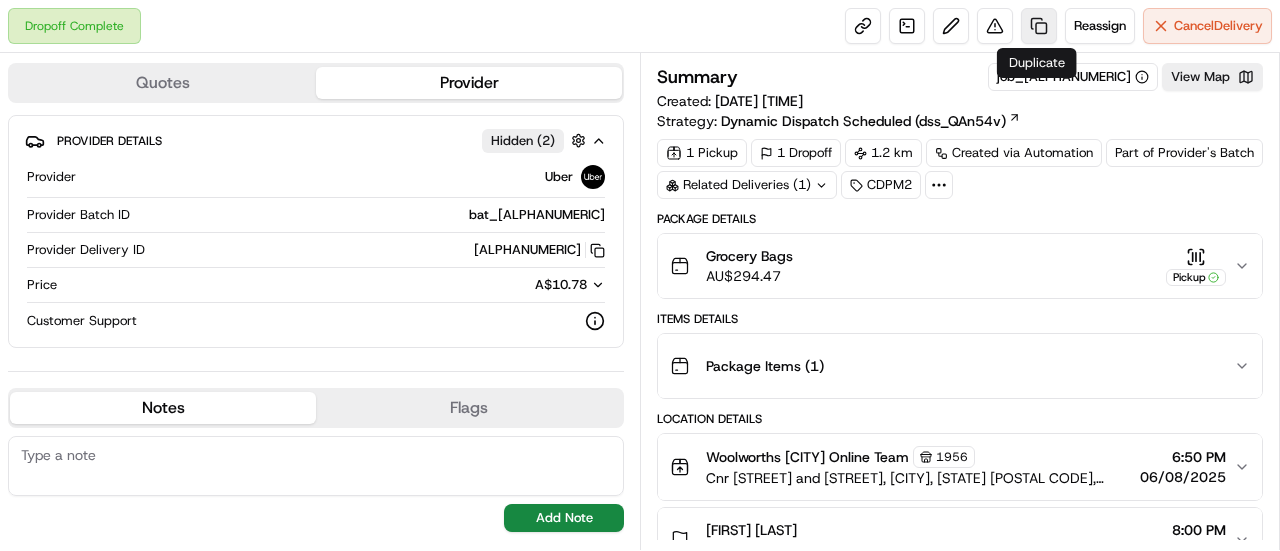 click at bounding box center (1039, 26) 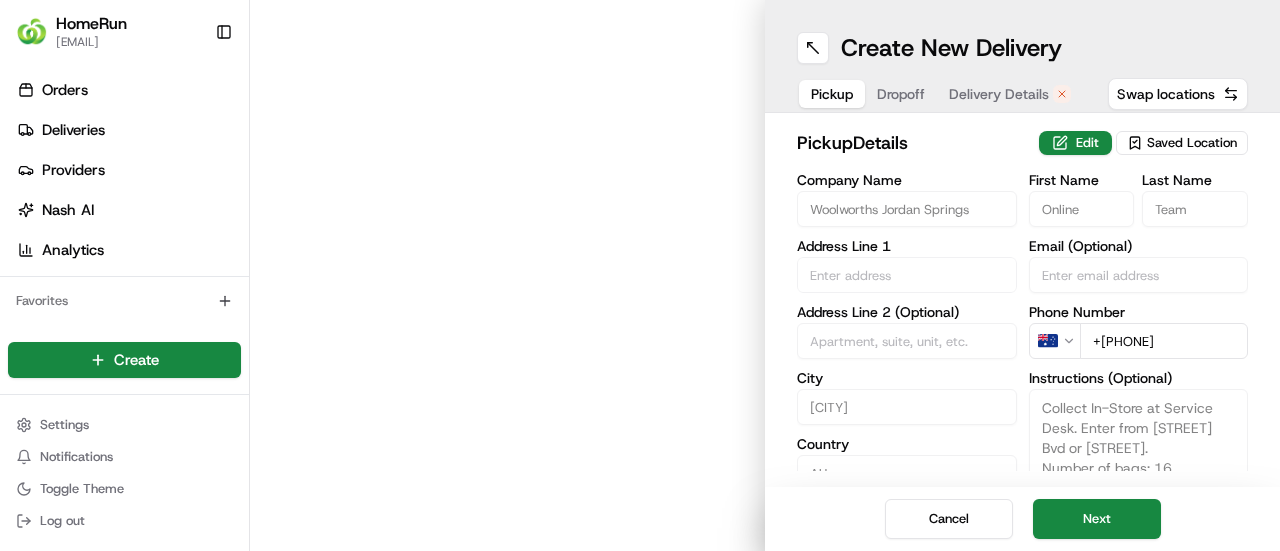 type on "Cnr Lakeside Parade and Jordan Springs Boulevard" 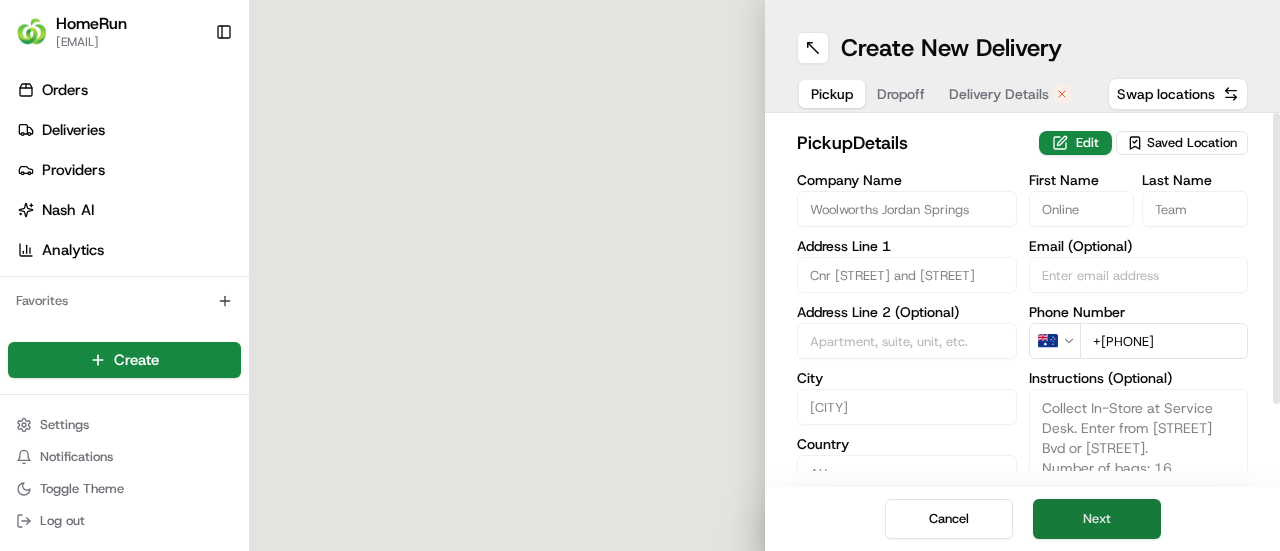click on "Next" at bounding box center [1097, 519] 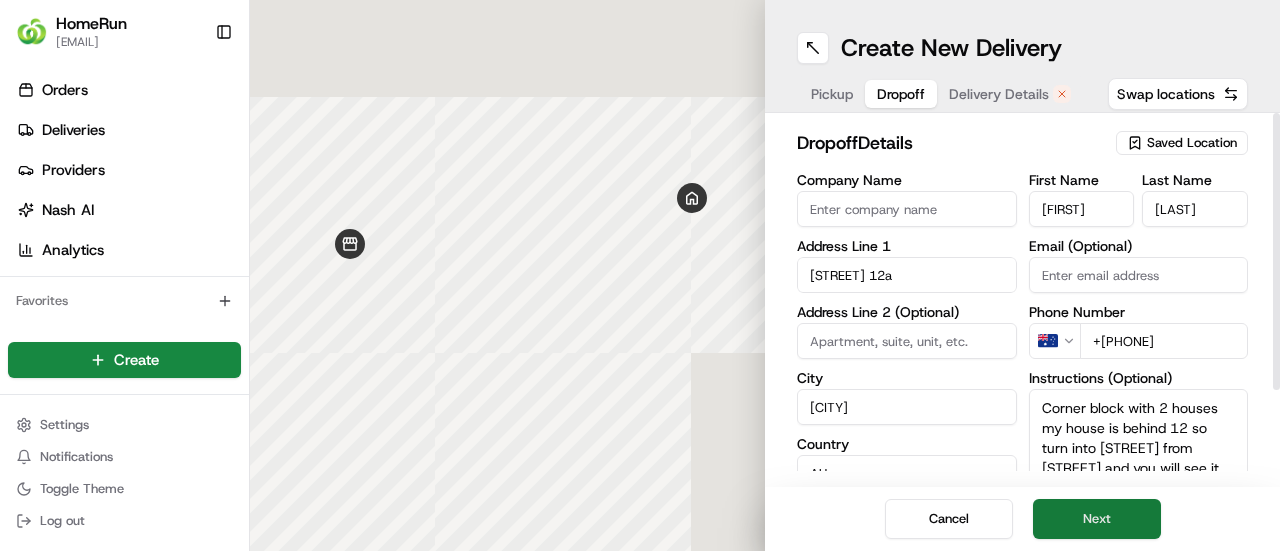 click on "Next" at bounding box center [1097, 519] 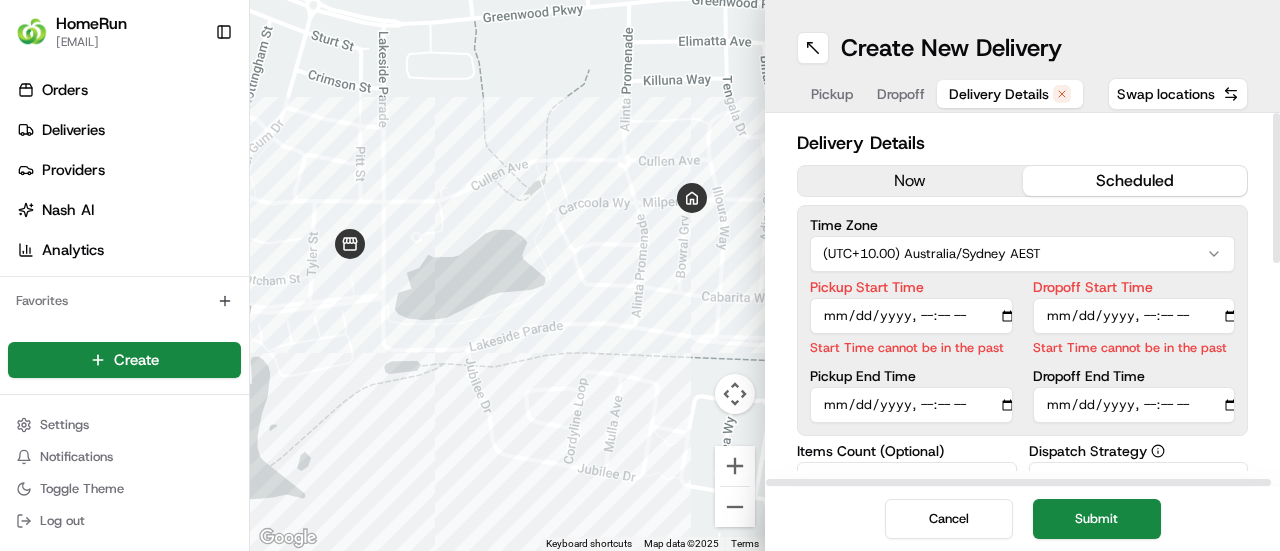 click on "now" at bounding box center (910, 181) 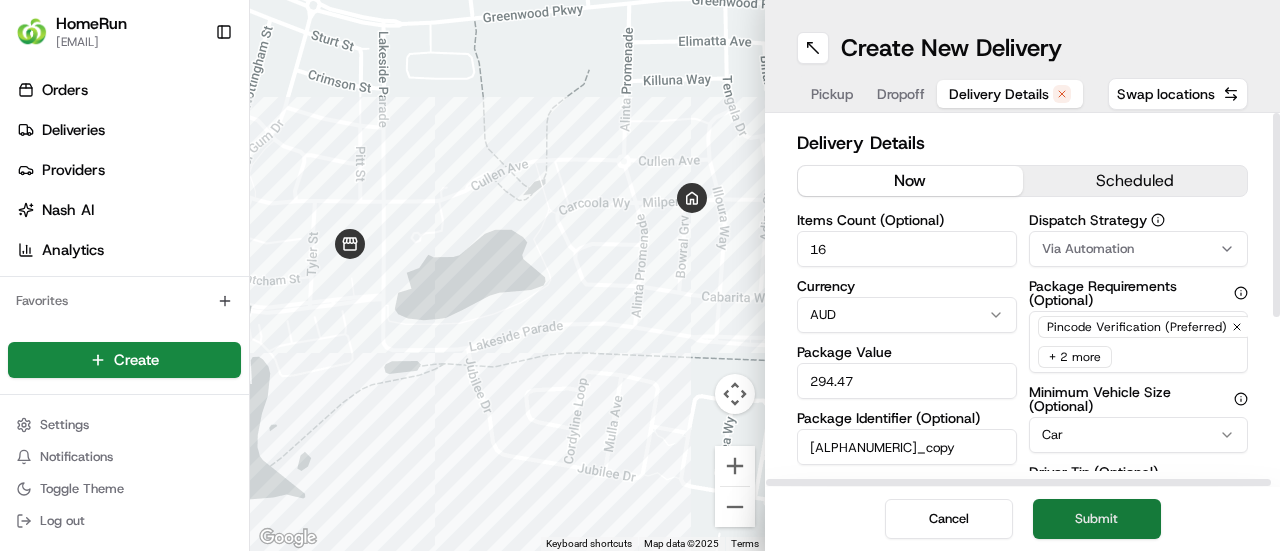 click on "Submit" at bounding box center [1097, 519] 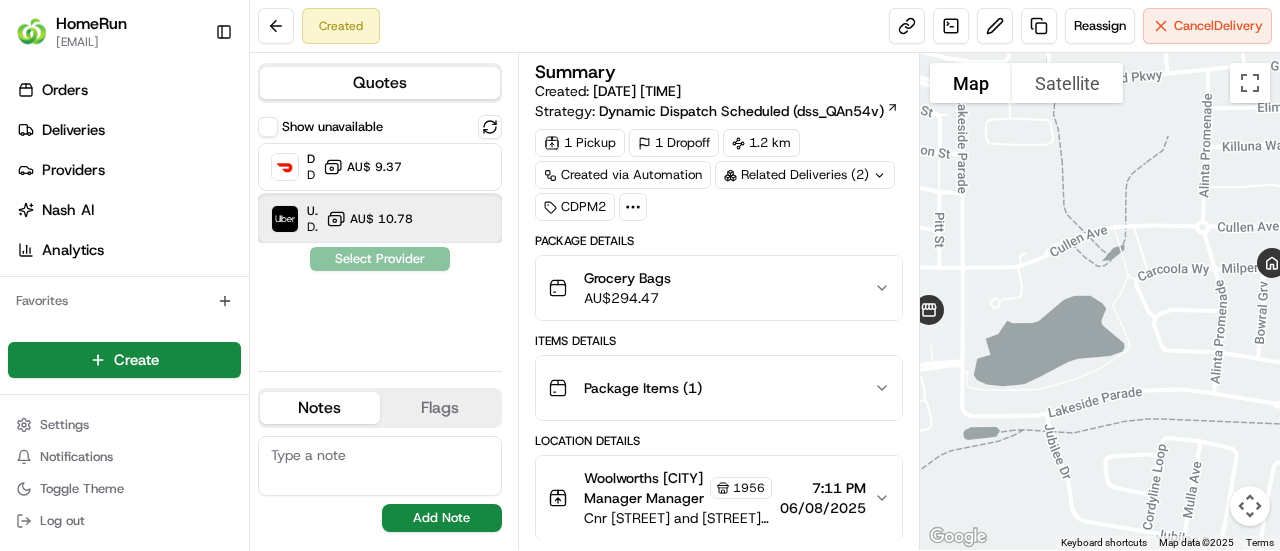 click on "Uber Dropoff ETA   41 minutes AU$   10.78" at bounding box center (380, 219) 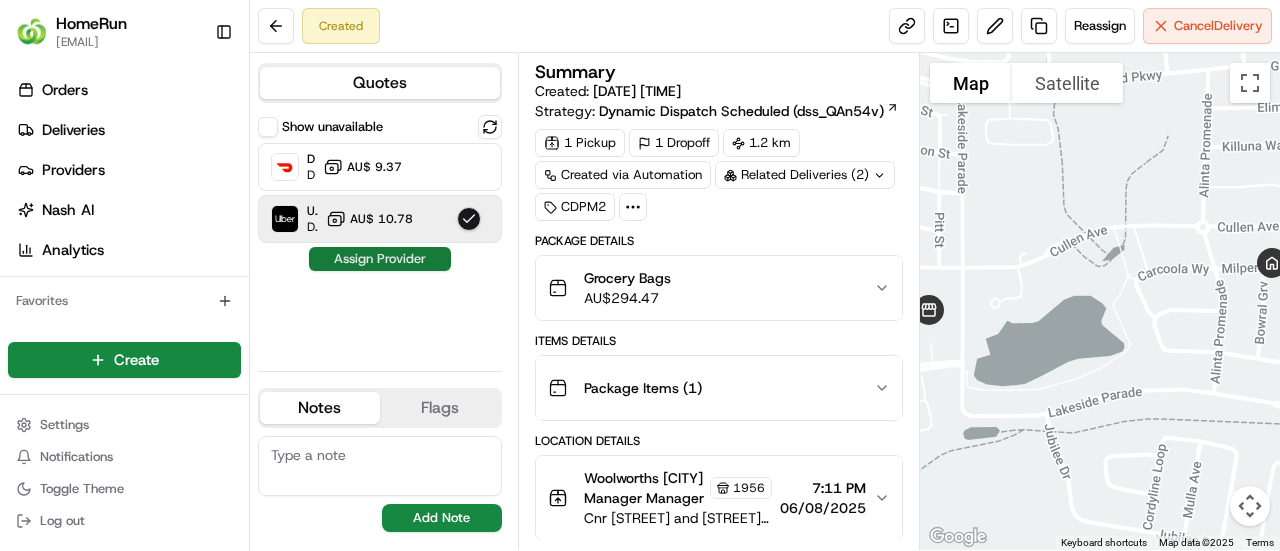 click on "Assign Provider" at bounding box center [380, 259] 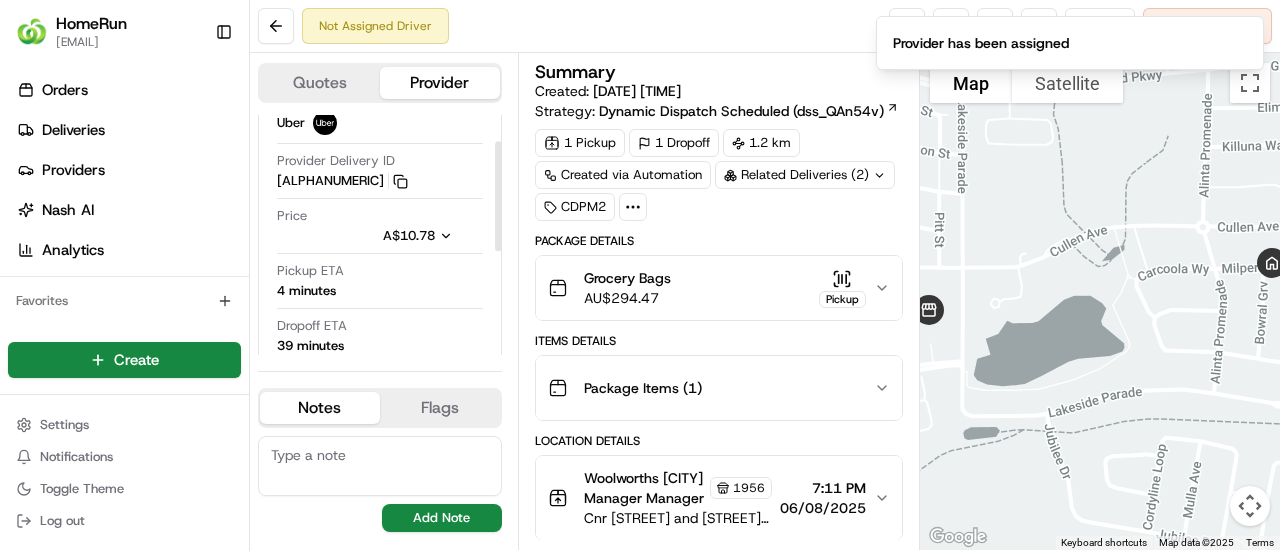 scroll, scrollTop: 200, scrollLeft: 0, axis: vertical 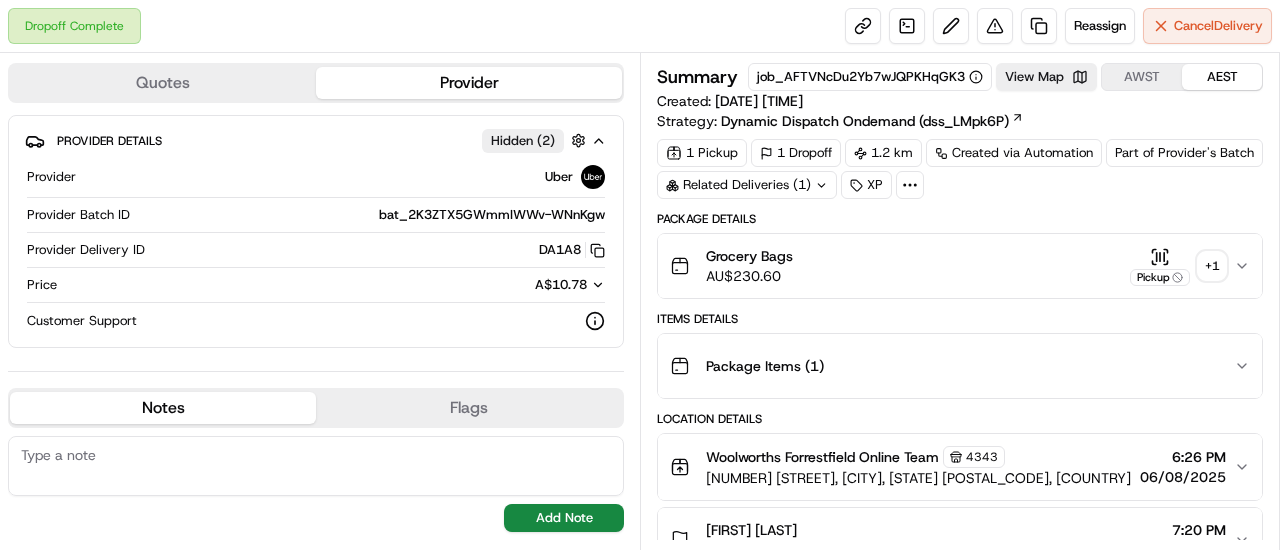 click on "+ 1" at bounding box center (1212, 266) 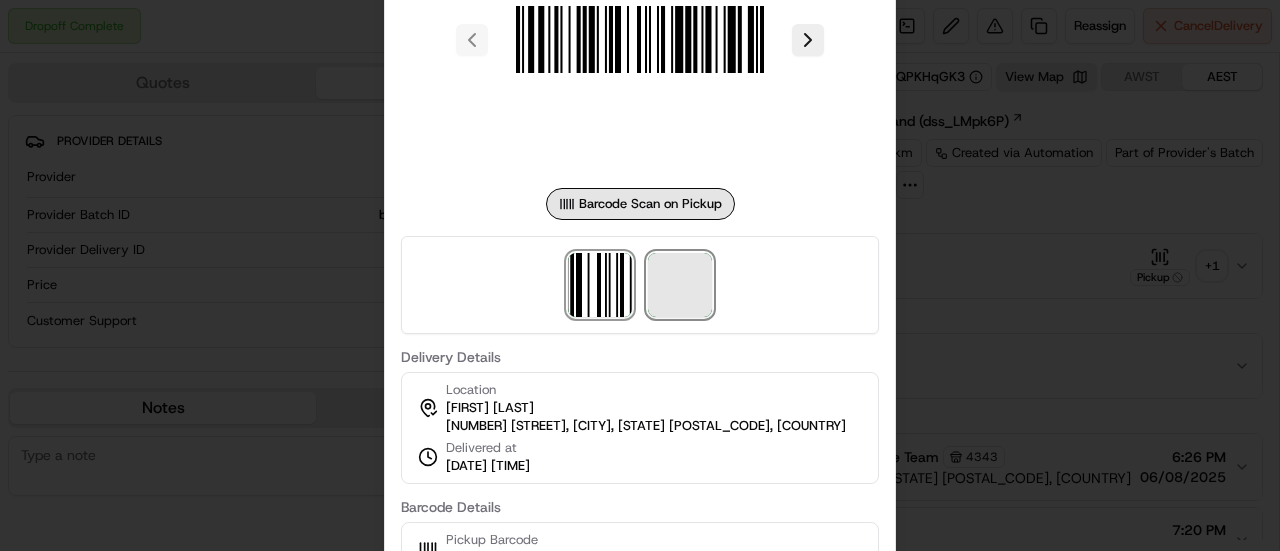 click at bounding box center [680, 285] 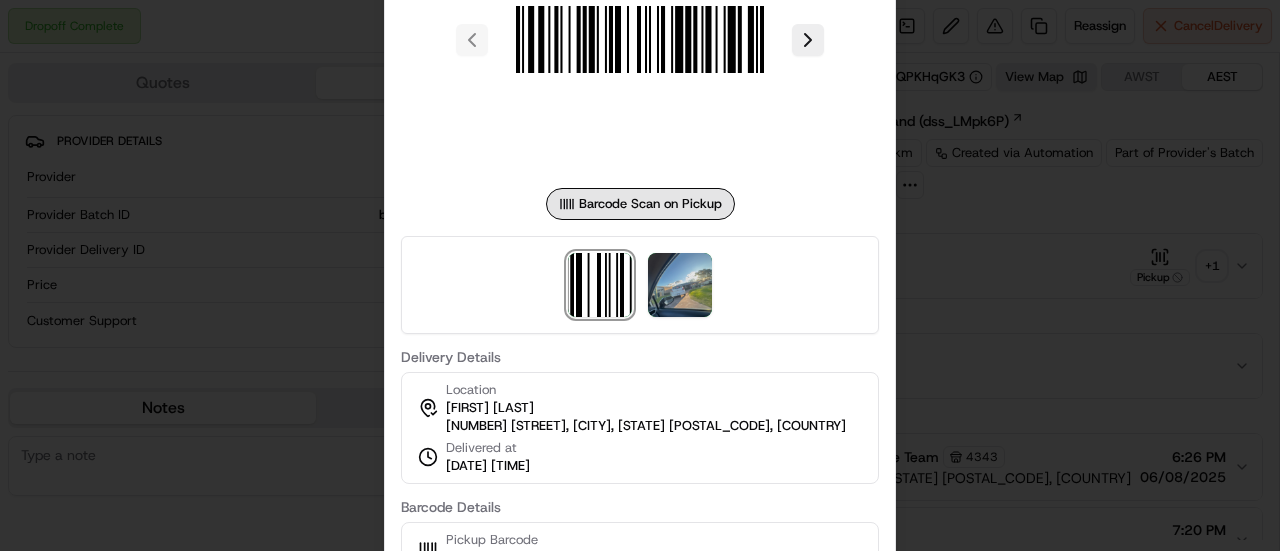 click at bounding box center [640, 275] 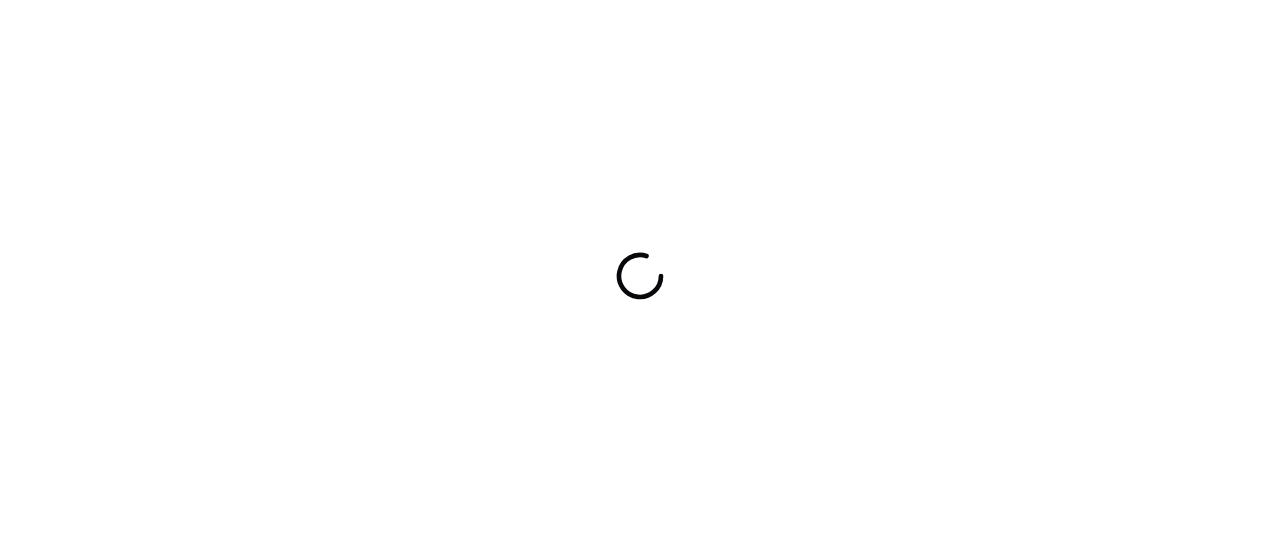 scroll, scrollTop: 0, scrollLeft: 0, axis: both 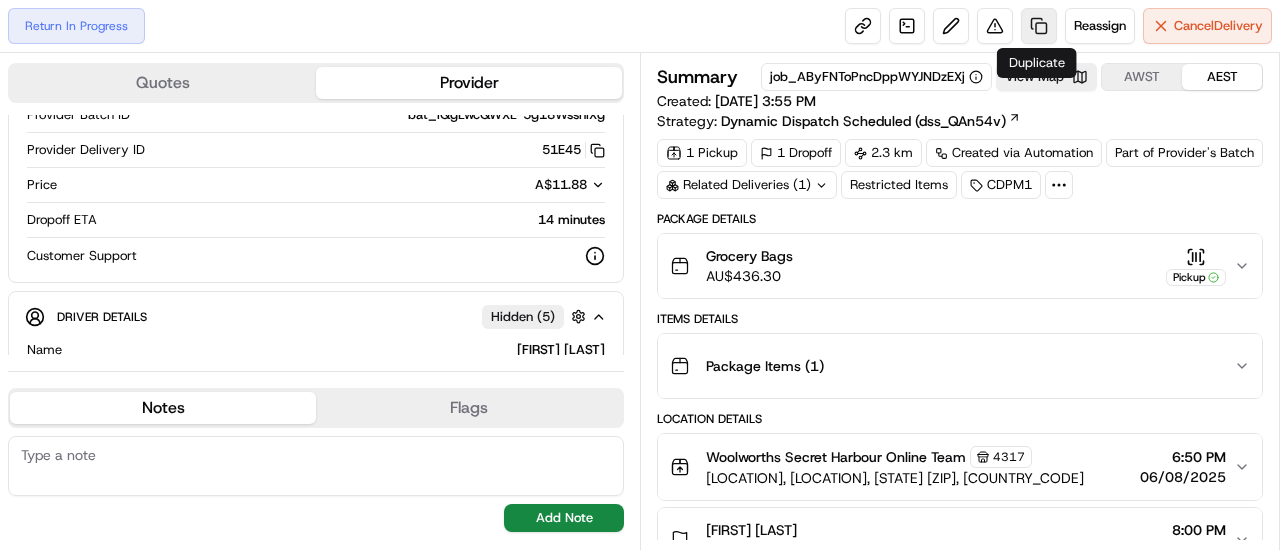 click at bounding box center (1039, 26) 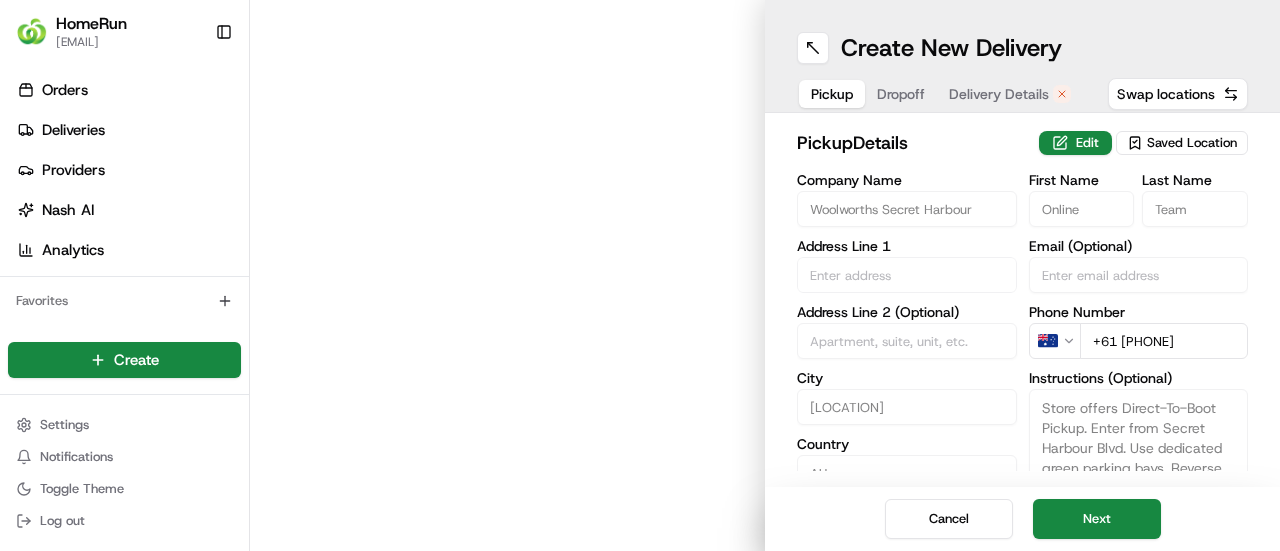 type on "[LOCATION]" 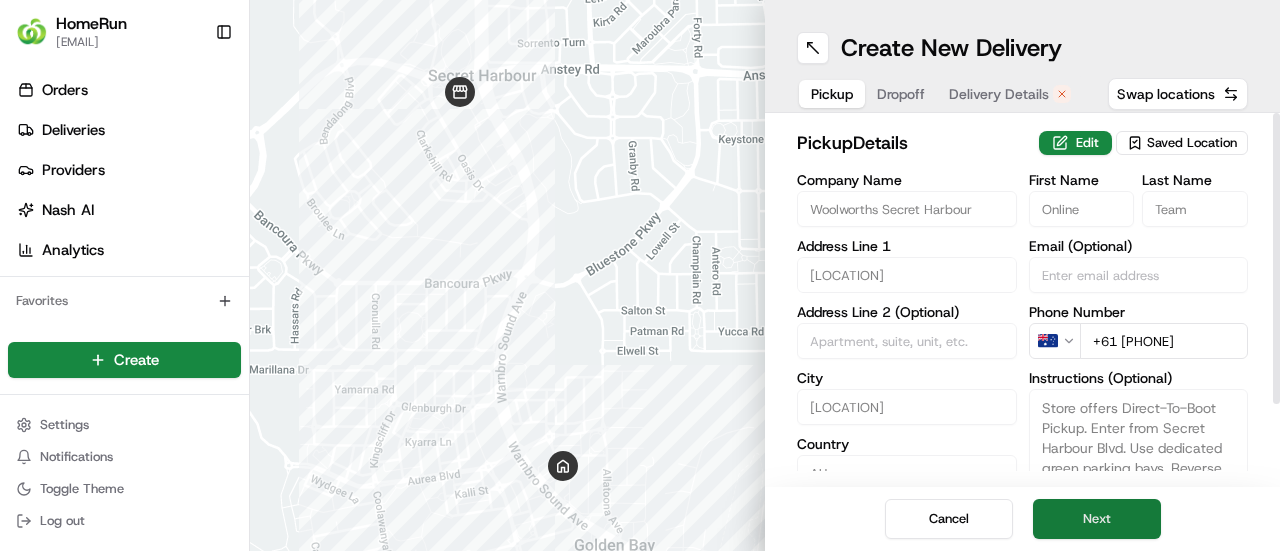 click on "Next" at bounding box center (1097, 519) 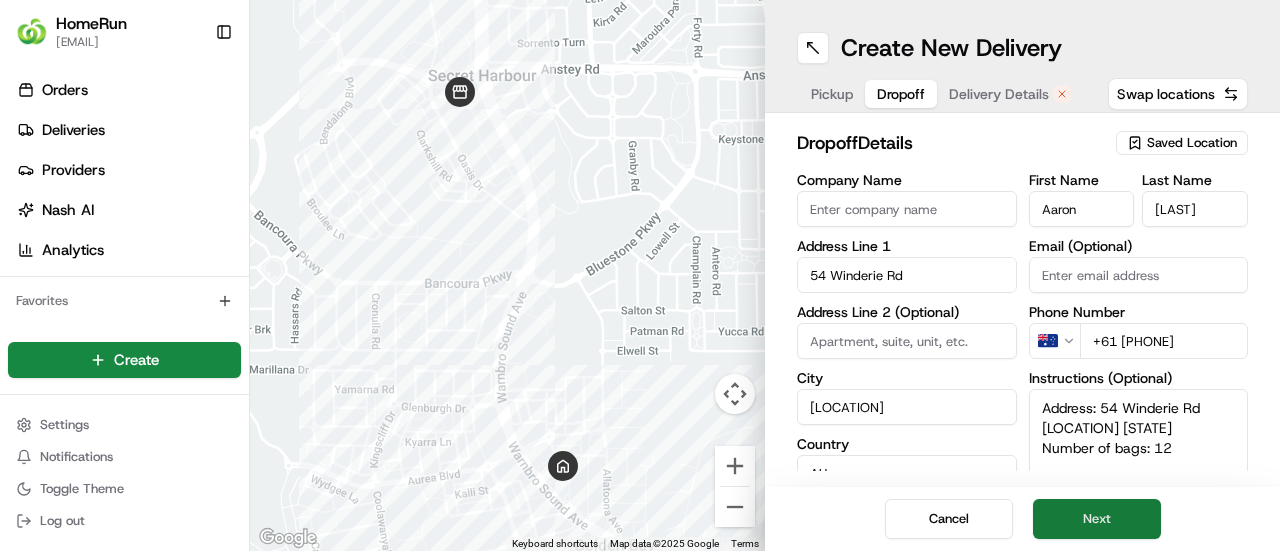 click on "Next" at bounding box center [1097, 519] 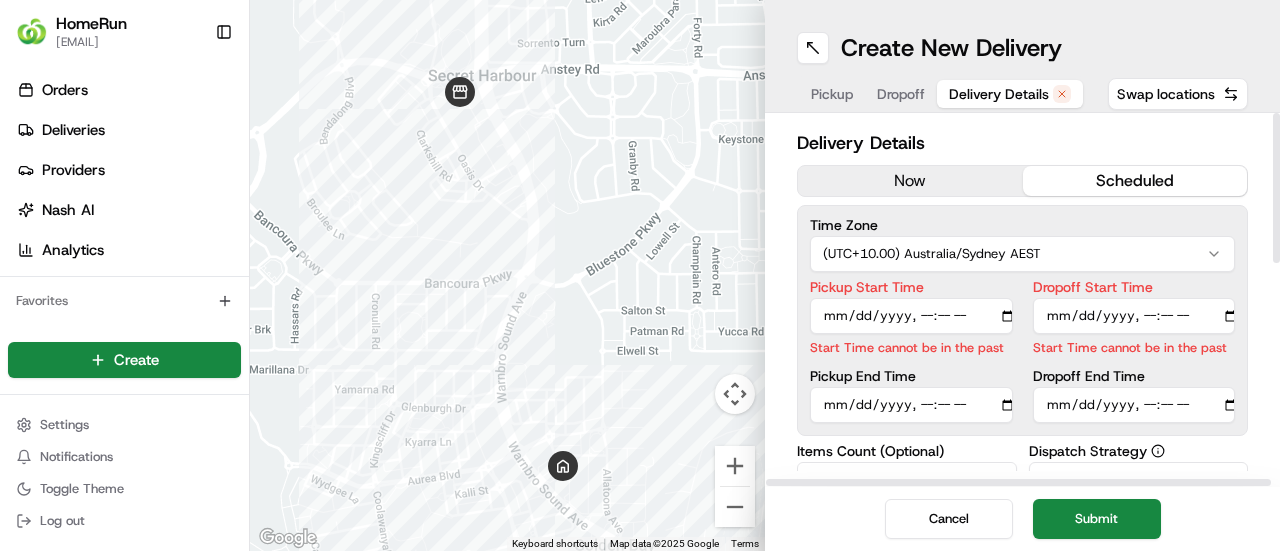 click on "now" at bounding box center [910, 181] 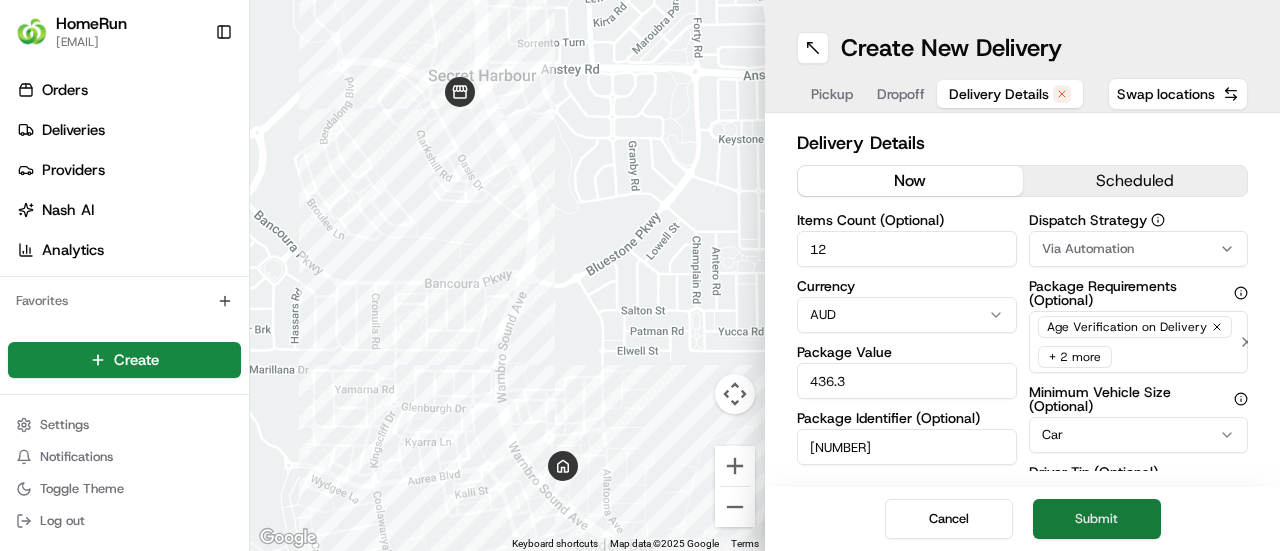 click on "Submit" at bounding box center [1097, 519] 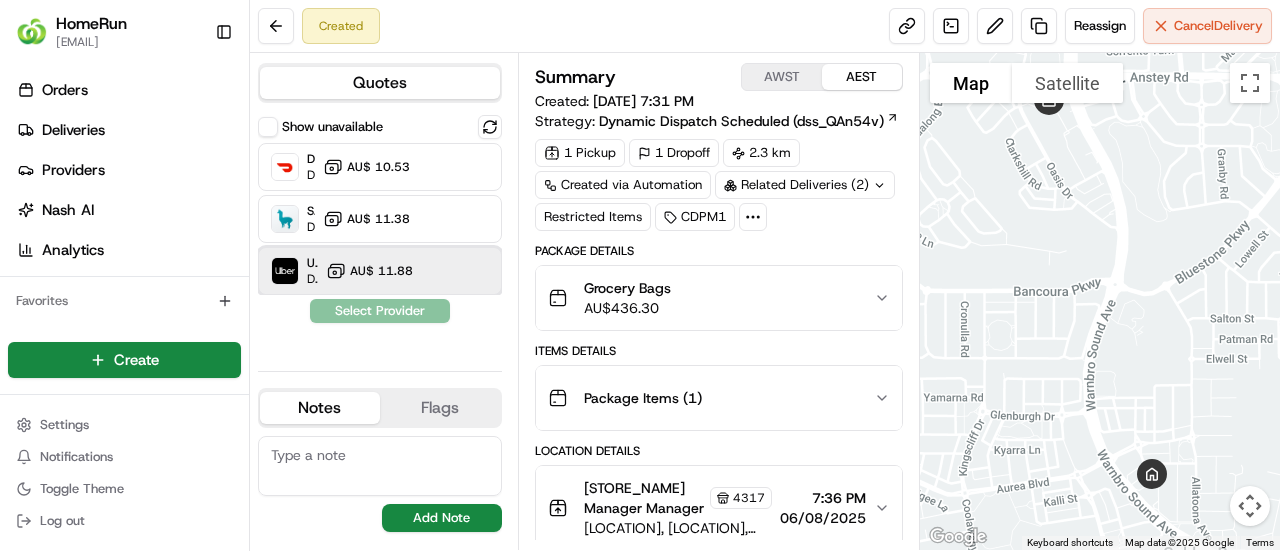click on "Uber Dropoff ETA   35 minutes AU$   11.88" at bounding box center [380, 271] 